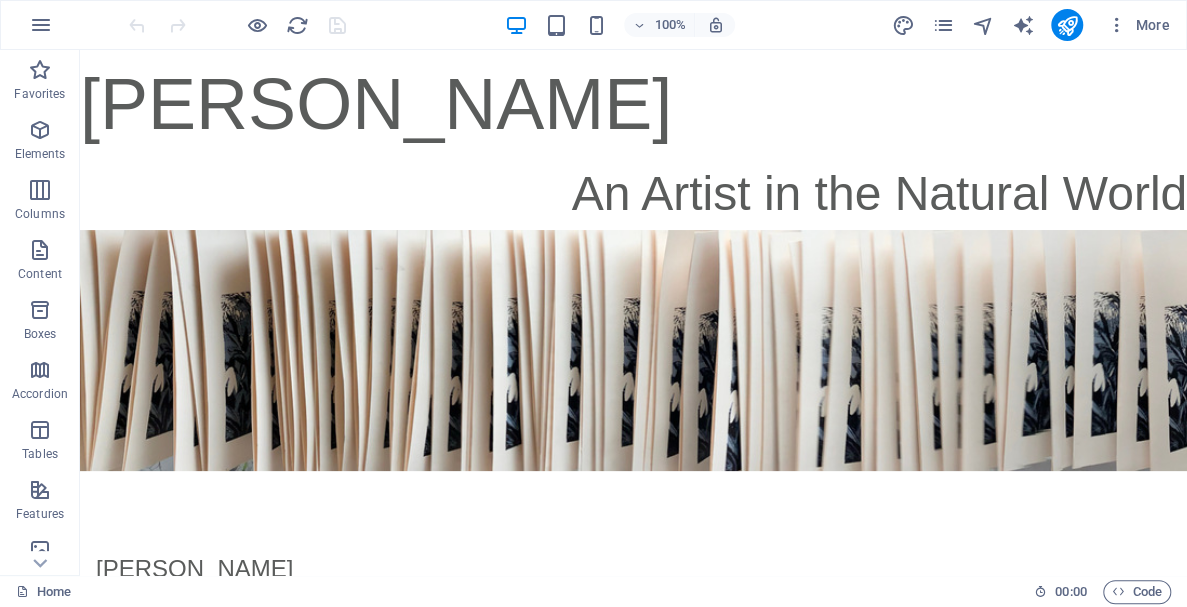 scroll, scrollTop: 0, scrollLeft: 0, axis: both 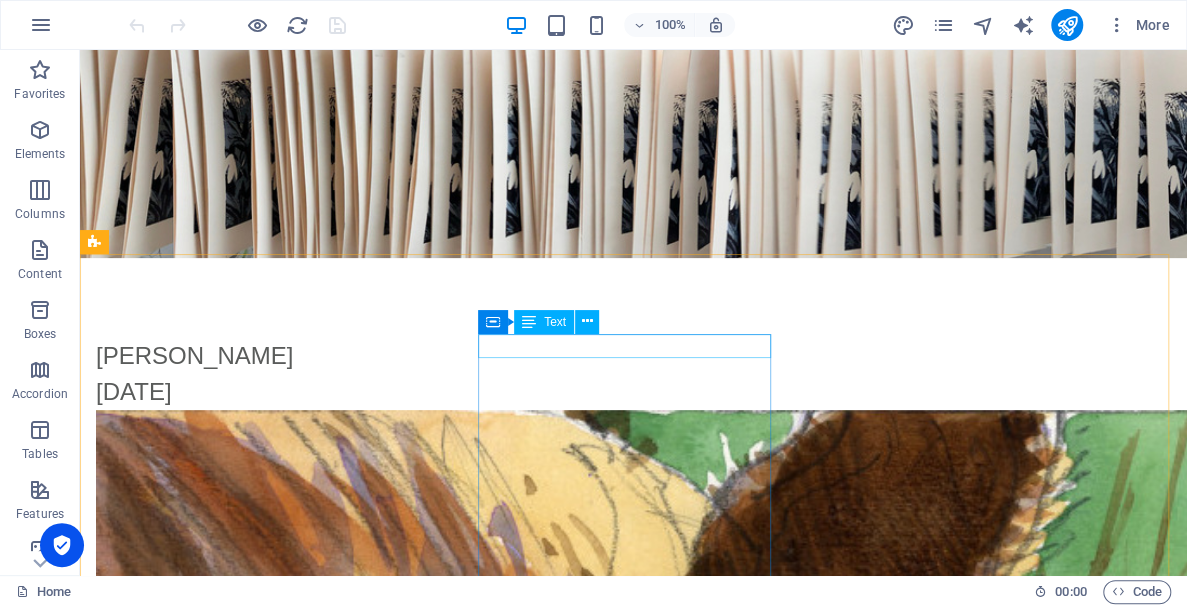 click on "Text" at bounding box center [555, 322] 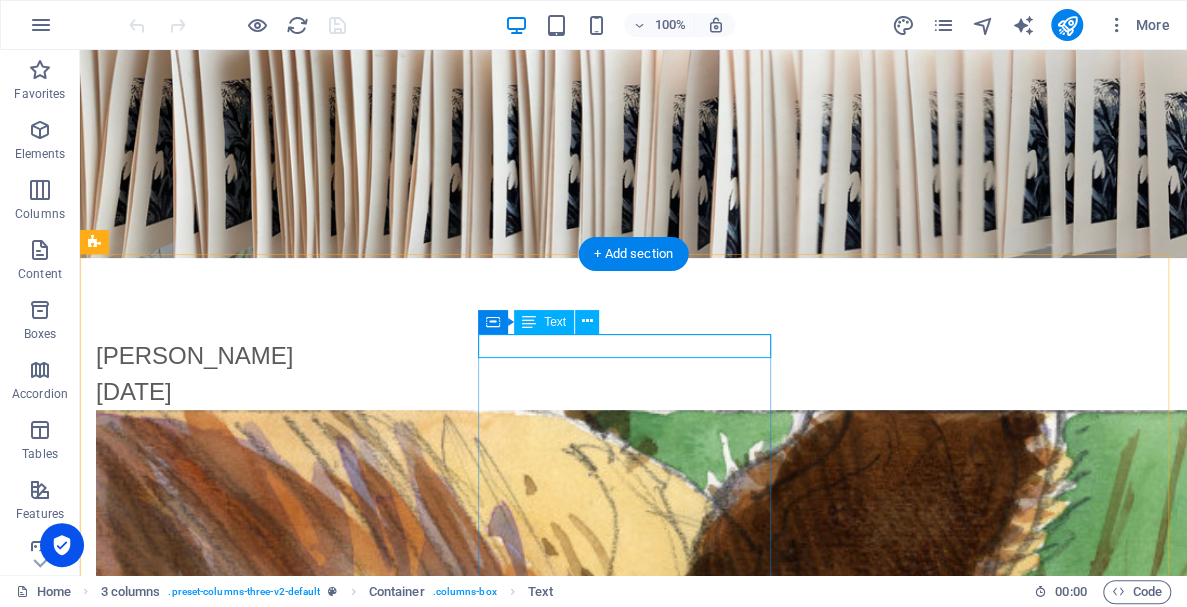 click on "New text element" at bounding box center [242, 1543] 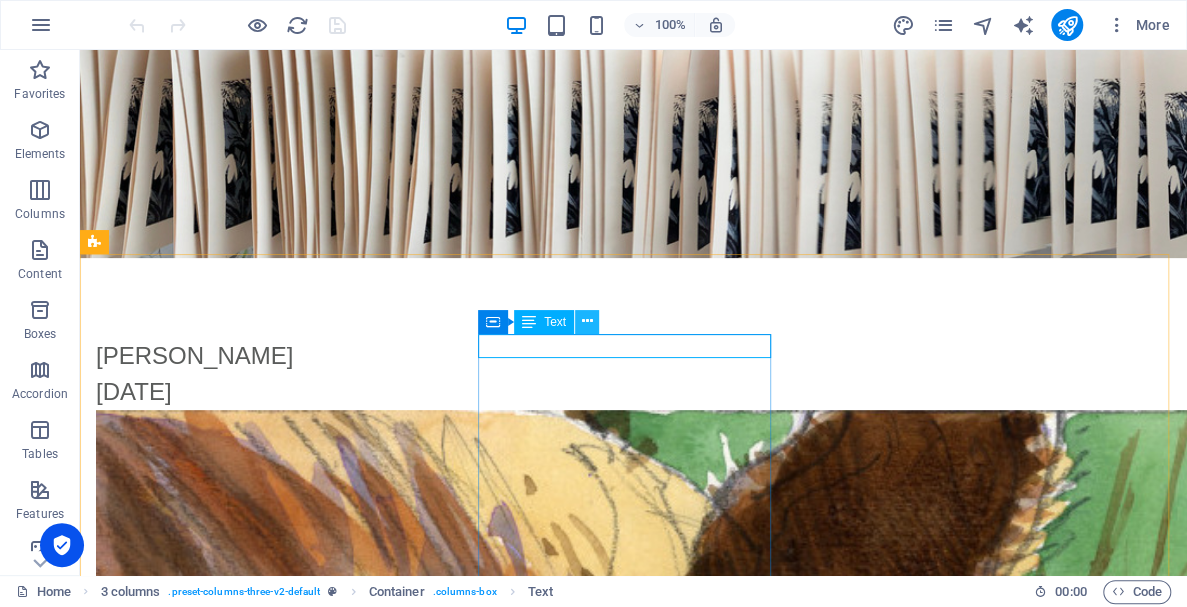 drag, startPoint x: 555, startPoint y: 321, endPoint x: 580, endPoint y: 319, distance: 25.079872 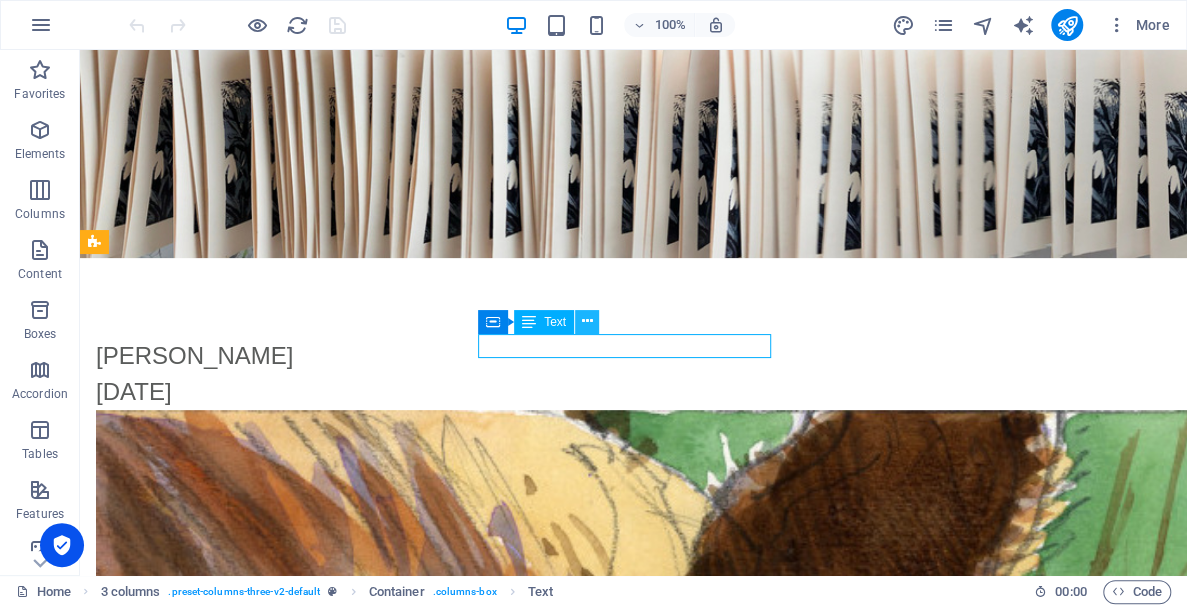 click at bounding box center [587, 321] 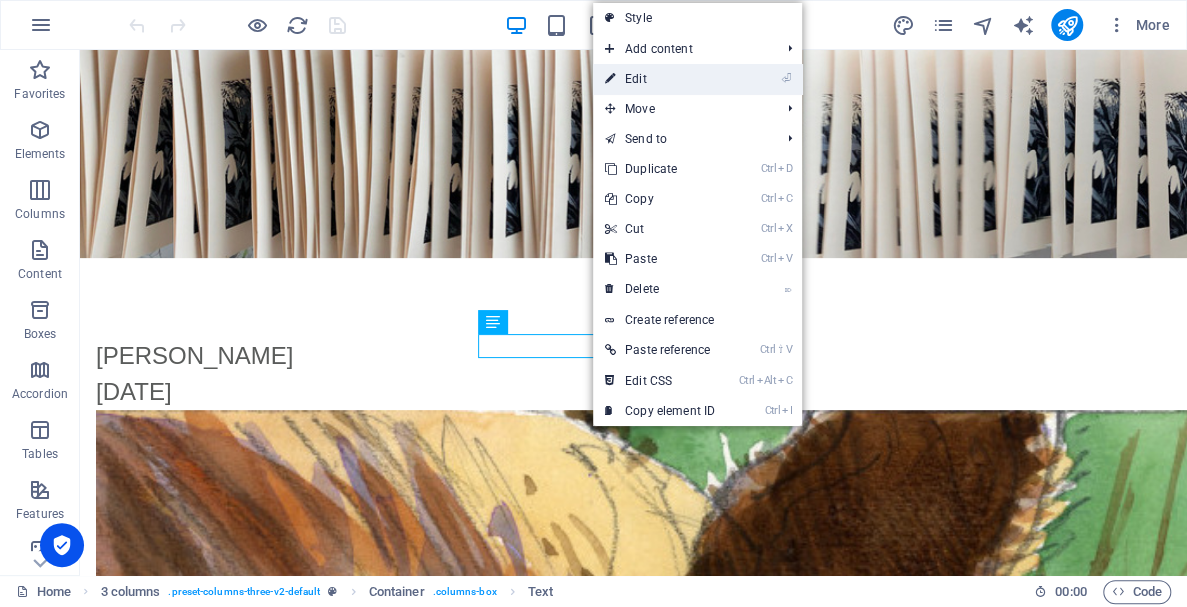click on "⏎  Edit" at bounding box center [660, 79] 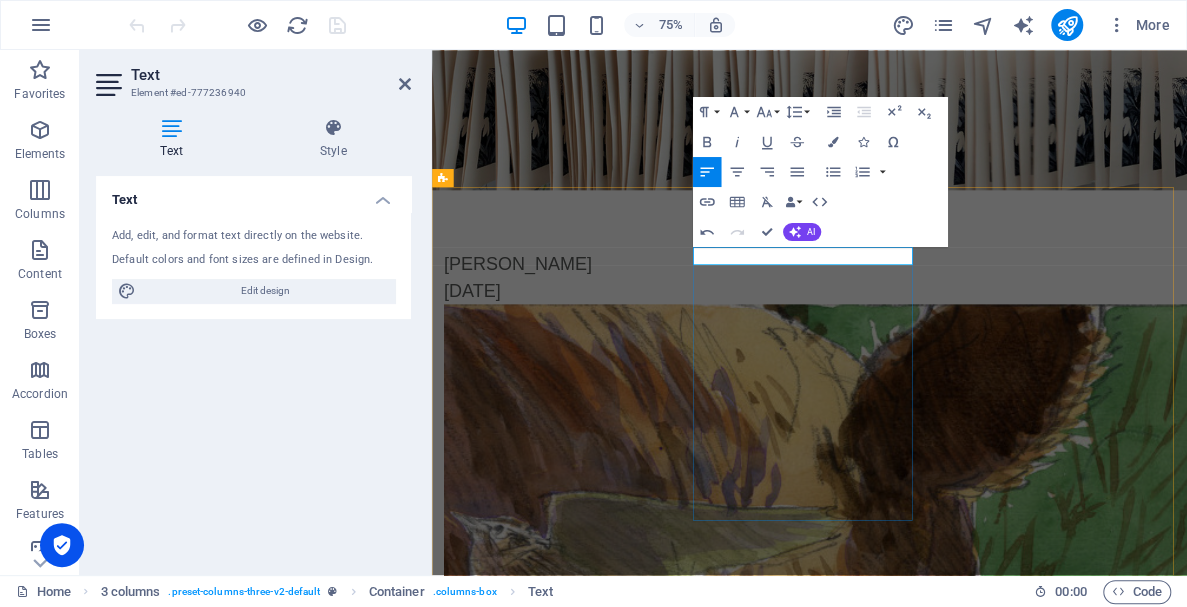 type 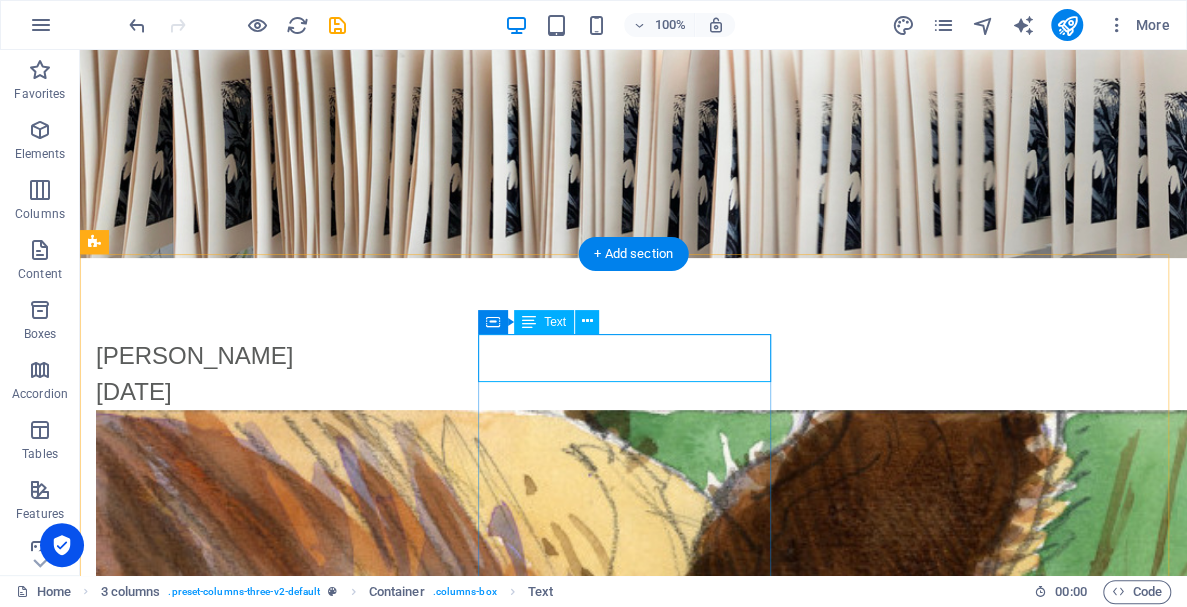 click on "[PERSON_NAME] [DATE]" at bounding box center (242, 1555) 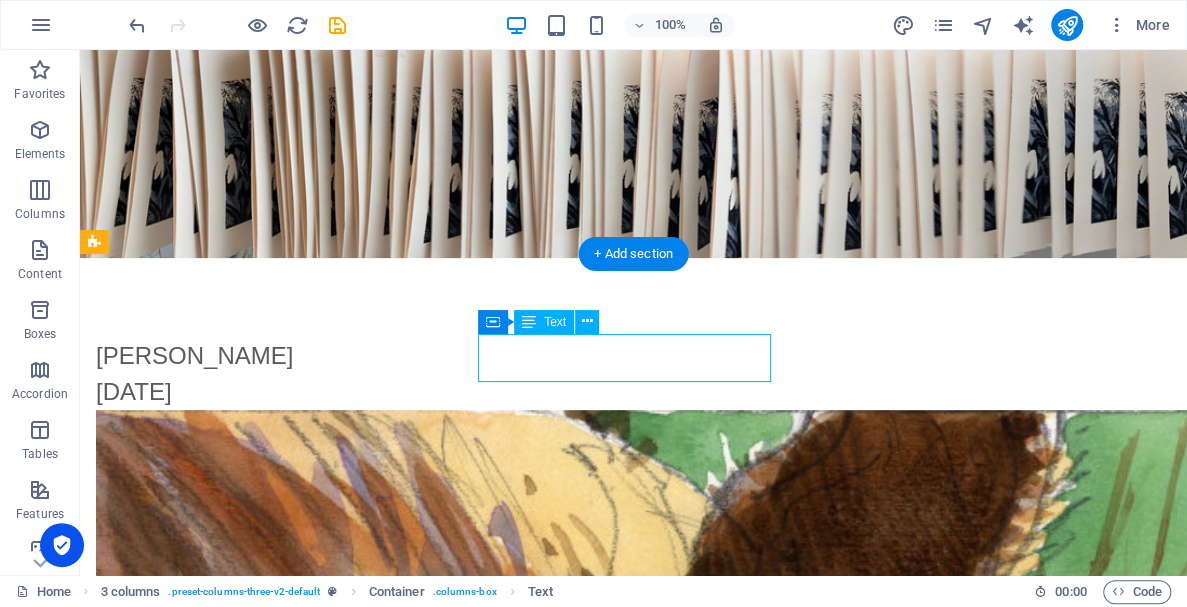 click on "[PERSON_NAME] [DATE]" at bounding box center [242, 1555] 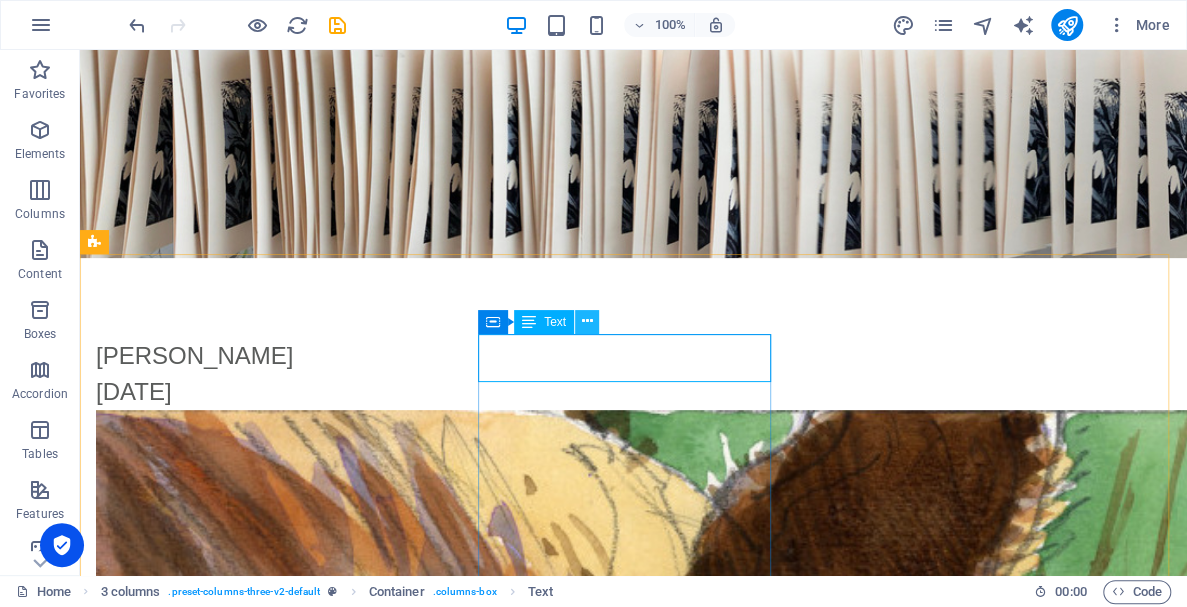 click at bounding box center [587, 321] 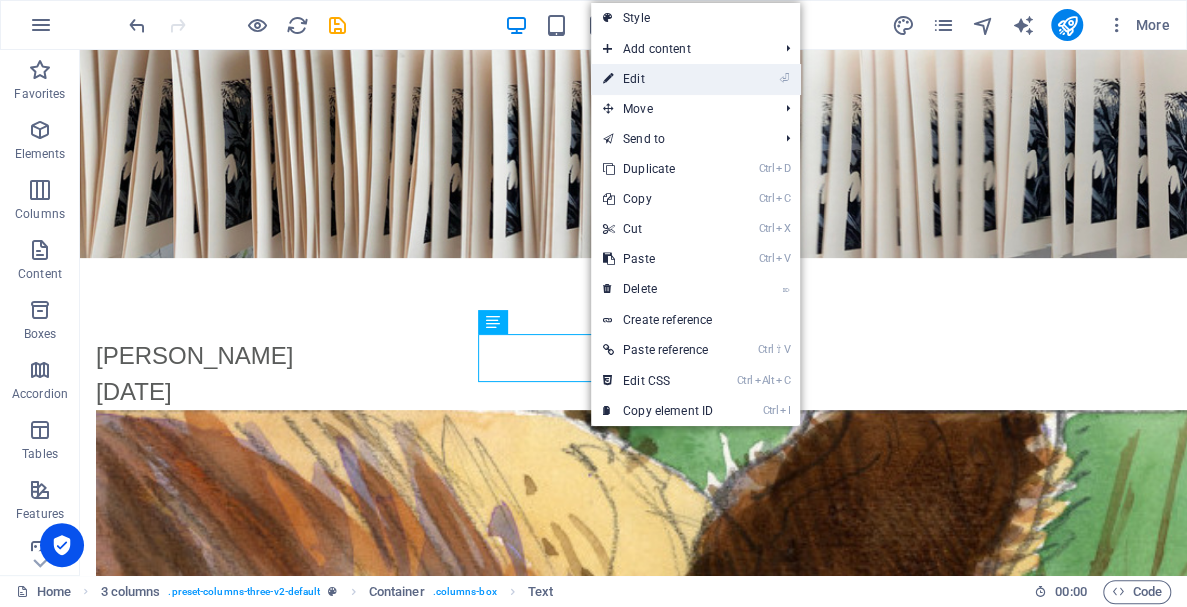 click on "⏎  Edit" at bounding box center (658, 79) 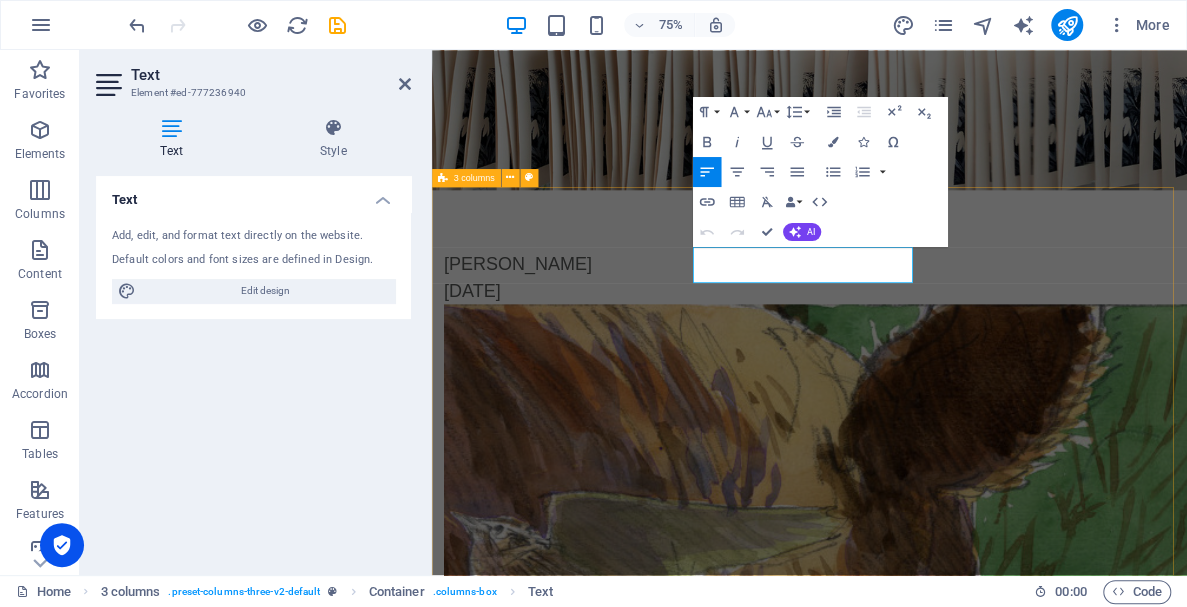 drag, startPoint x: 870, startPoint y: 335, endPoint x: 748, endPoint y: 308, distance: 124.95199 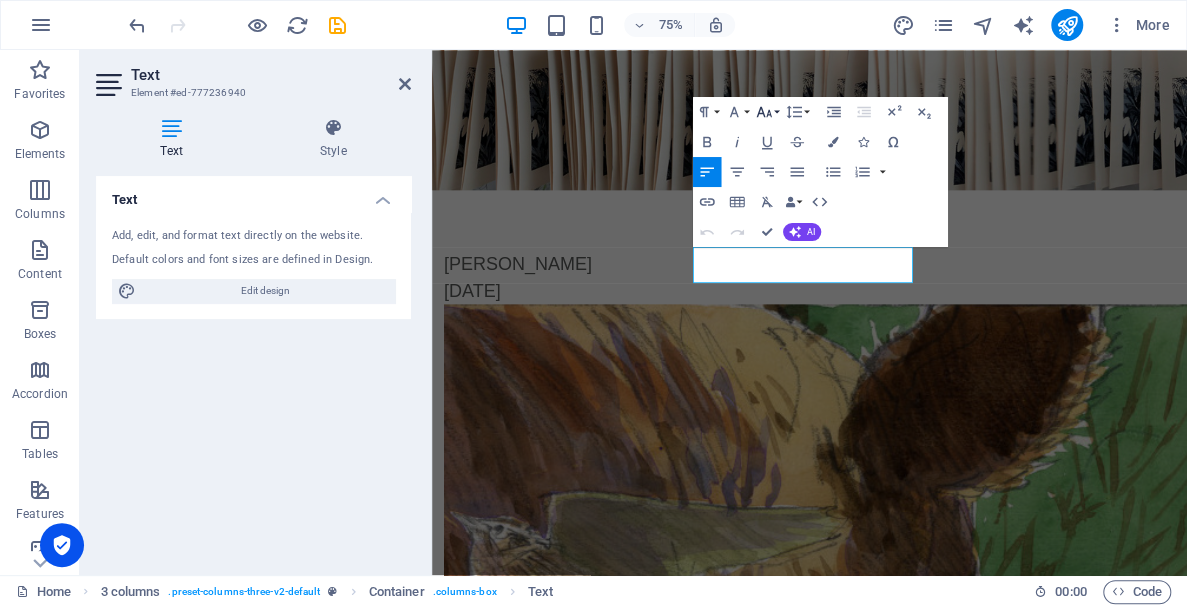 click 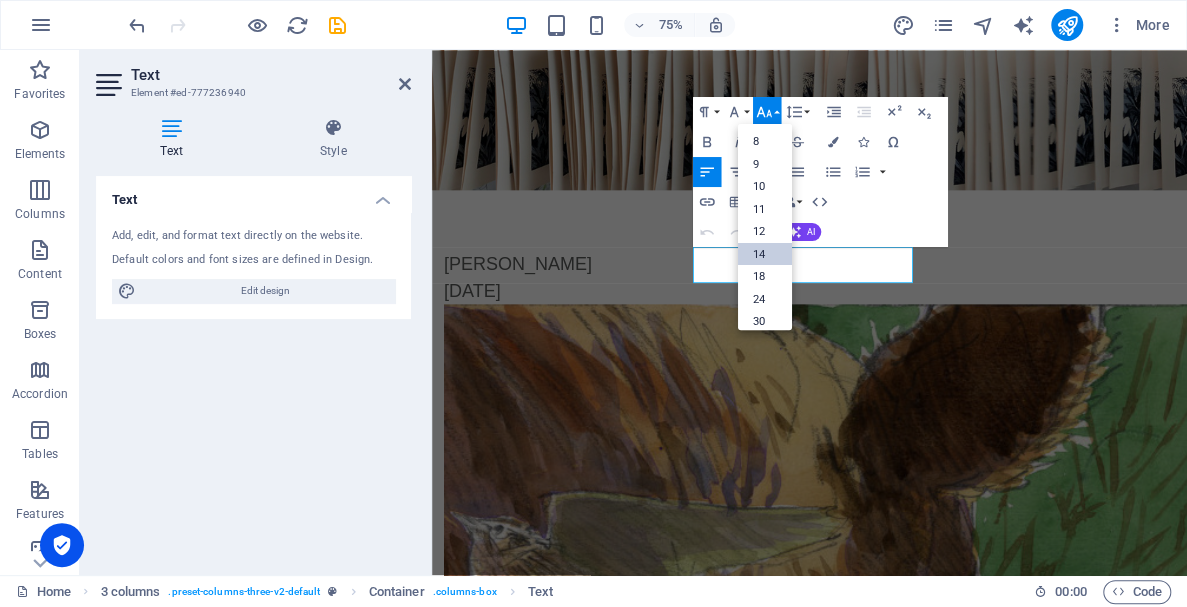 click on "14" at bounding box center (765, 253) 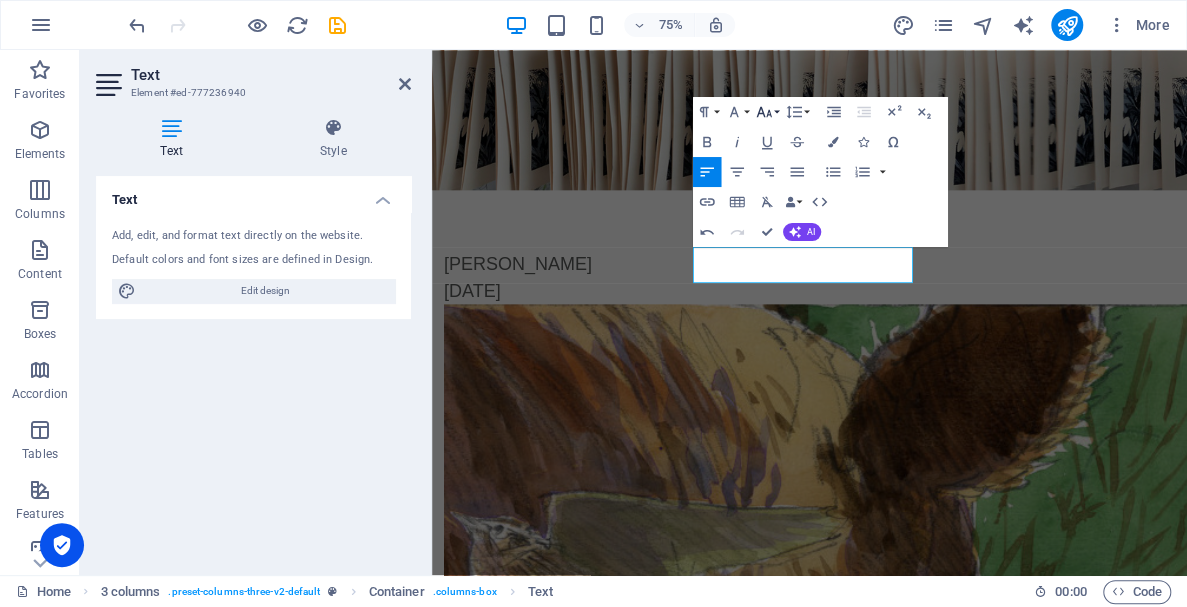 click on "Font Size" at bounding box center [767, 111] 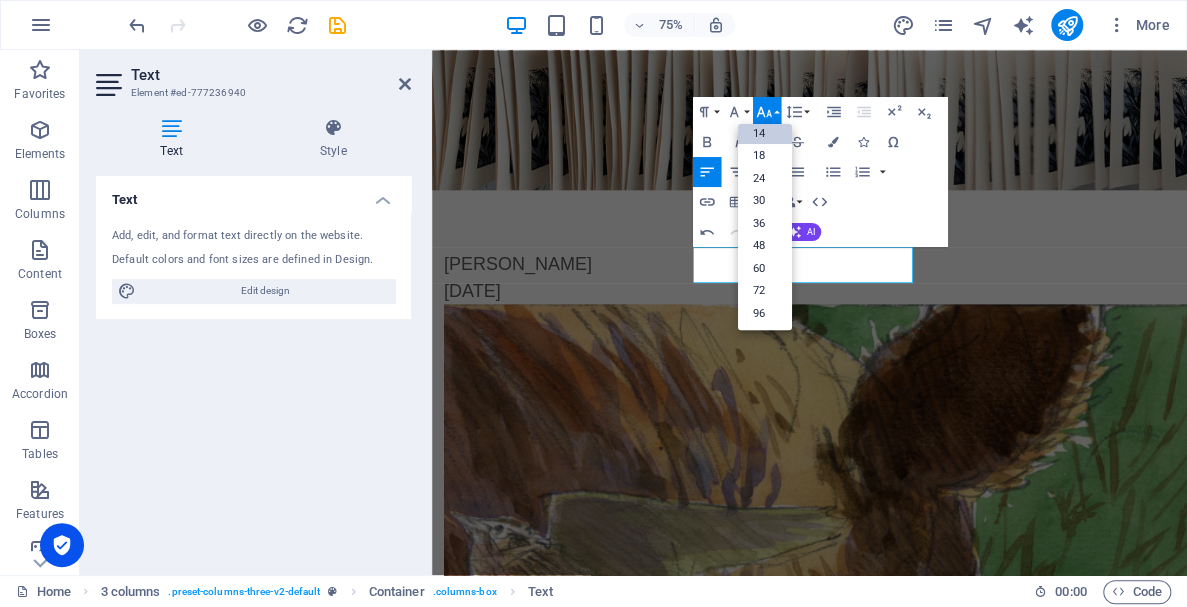 scroll, scrollTop: 161, scrollLeft: 0, axis: vertical 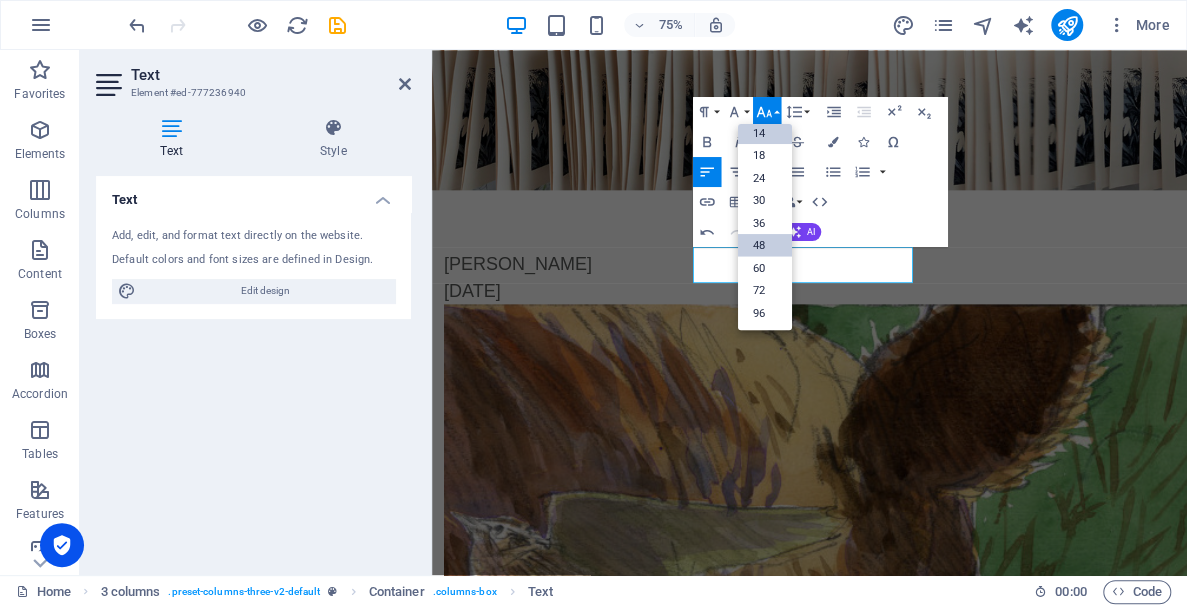 click on "48" at bounding box center [765, 245] 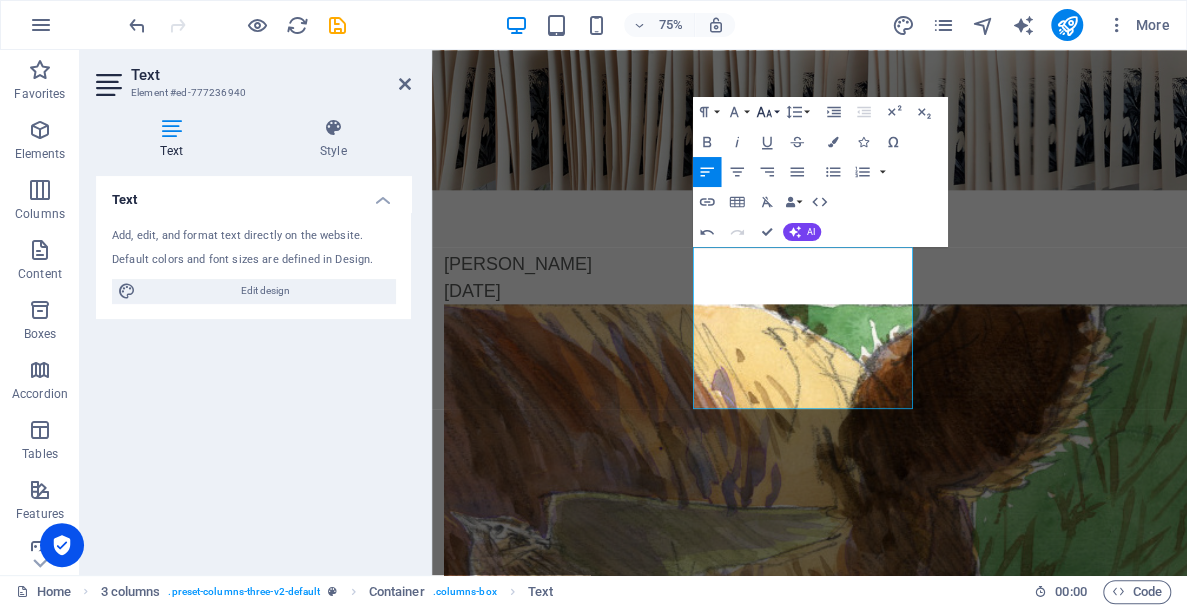 click on "Font Size" at bounding box center (767, 111) 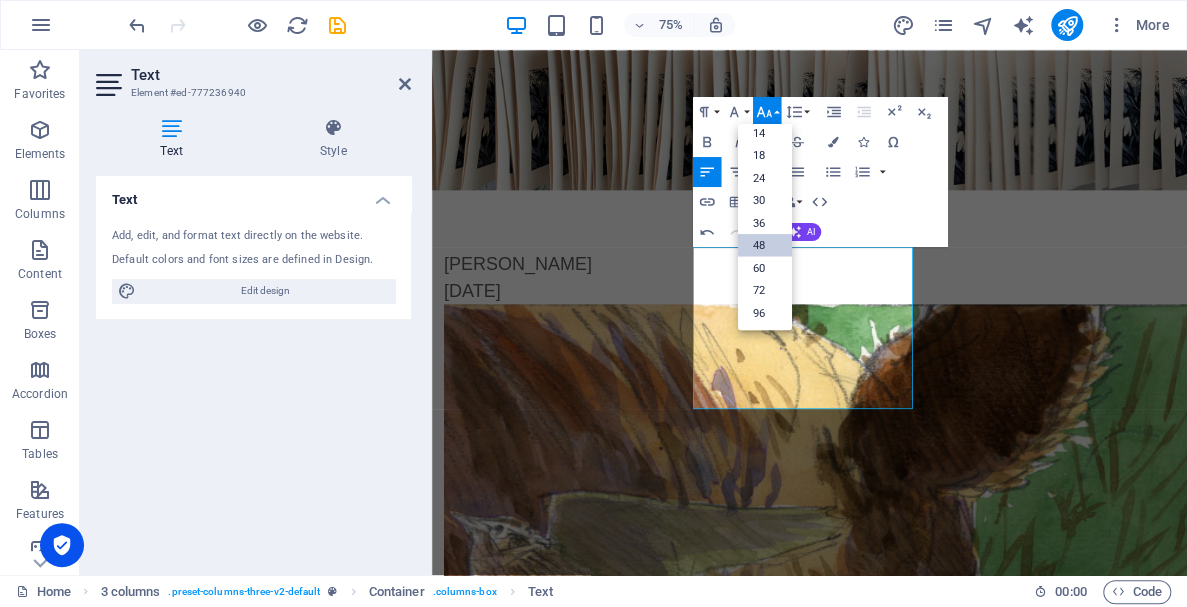 scroll, scrollTop: 161, scrollLeft: 0, axis: vertical 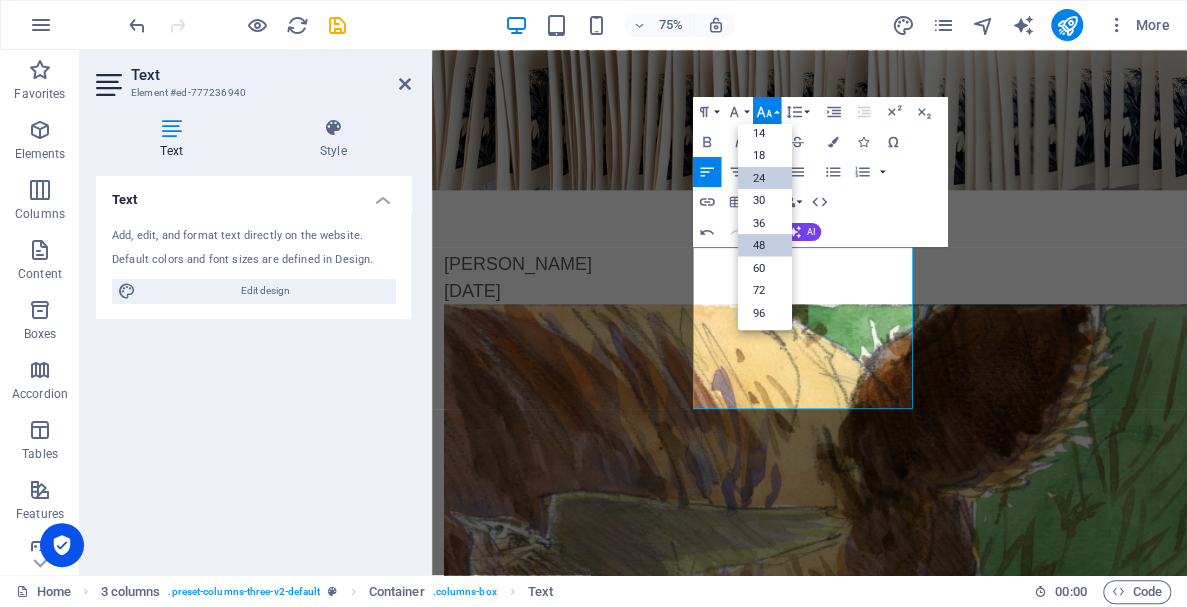 click on "24" at bounding box center [765, 177] 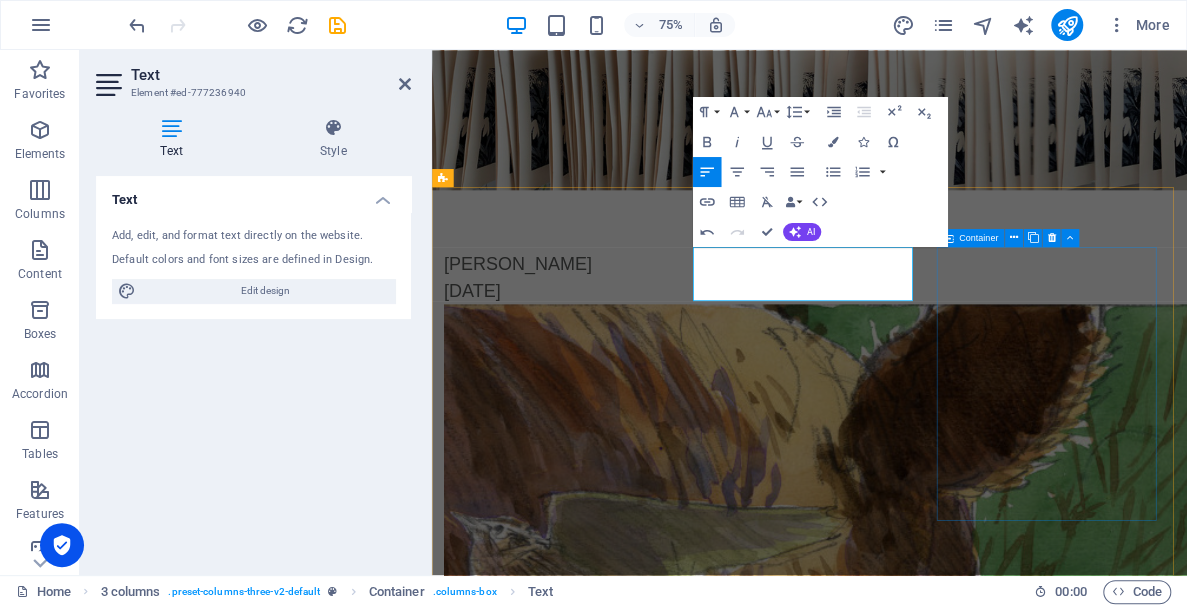 click on "Drop content here or  Add elements  Paste clipboard" at bounding box center [594, 2576] 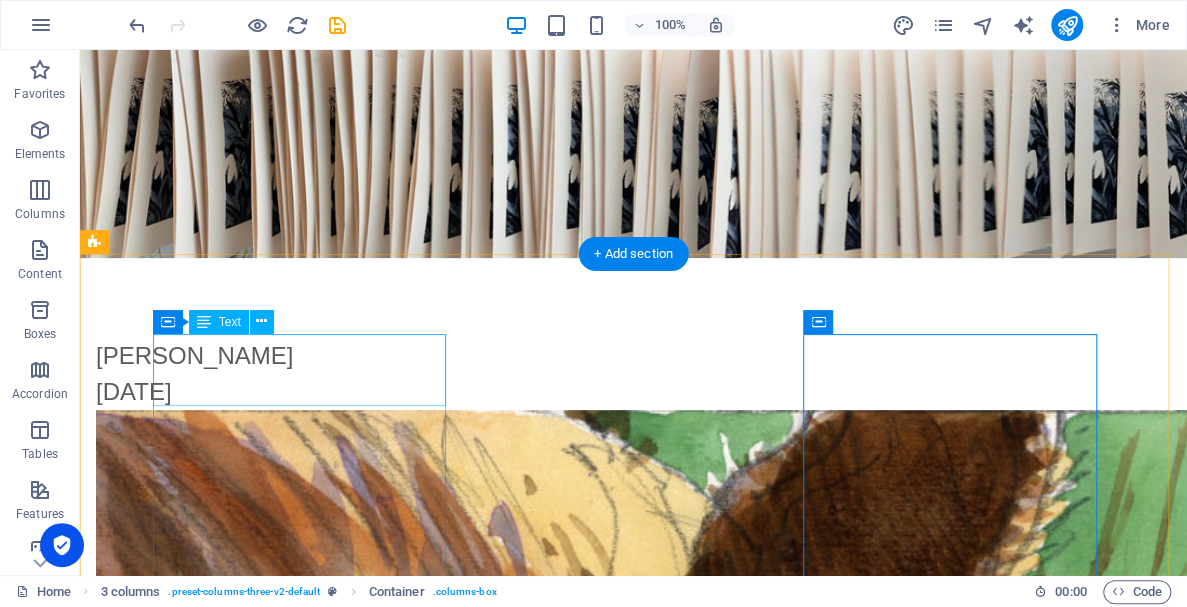 click on "[PERSON_NAME]  [DATE]" at bounding box center (242, 374) 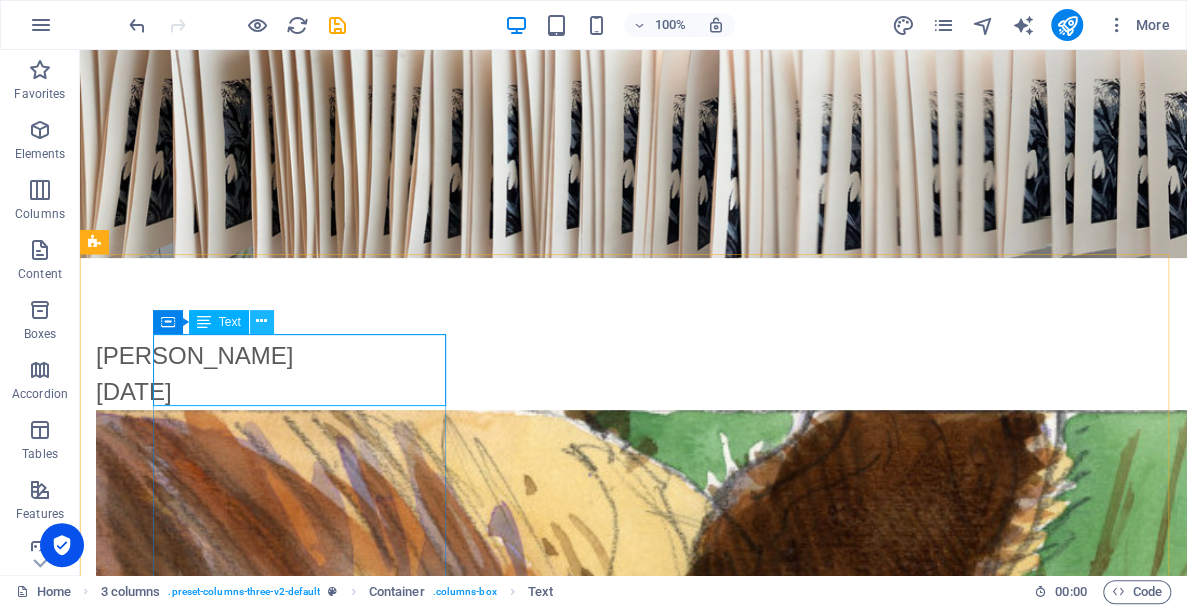 click at bounding box center (261, 321) 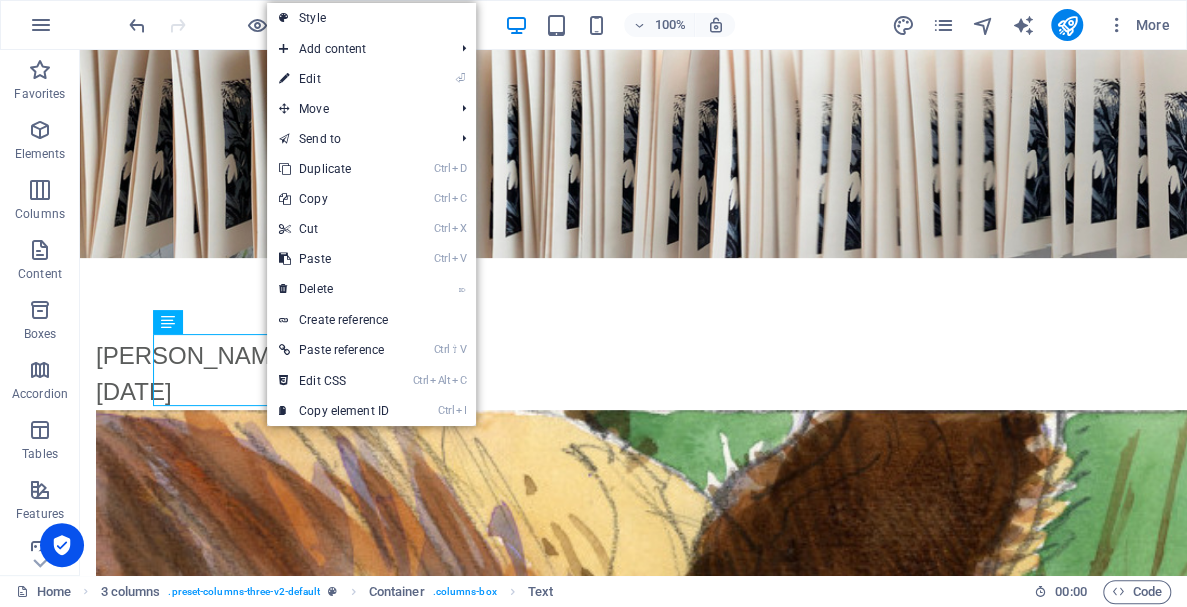 click on "⏎  Edit" at bounding box center (334, 79) 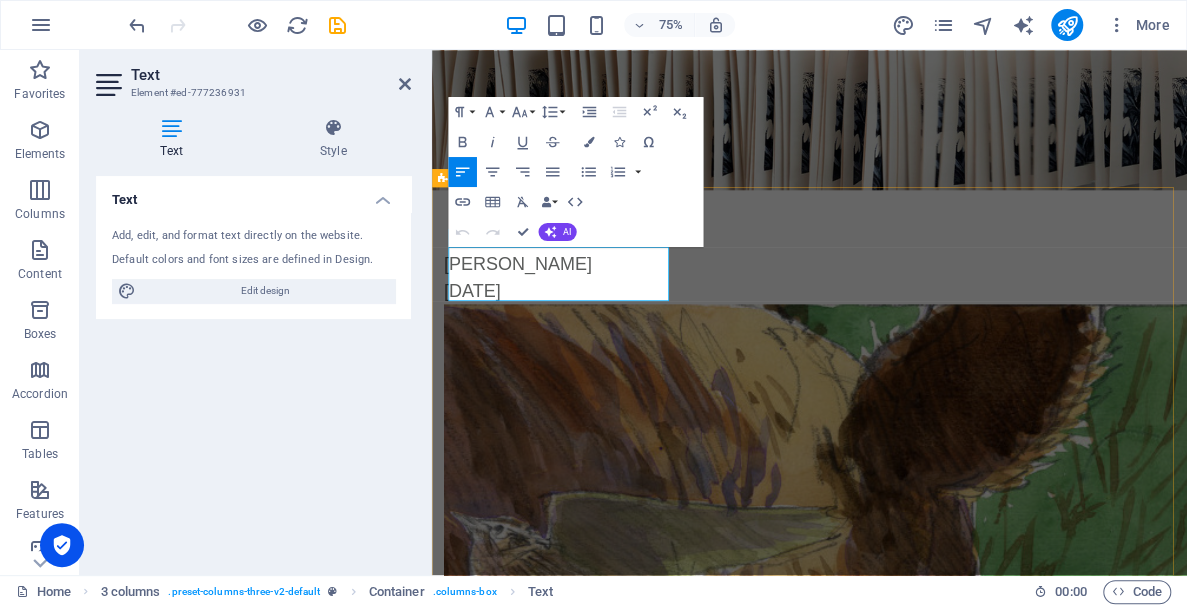 drag, startPoint x: 589, startPoint y: 364, endPoint x: 434, endPoint y: 319, distance: 161.40013 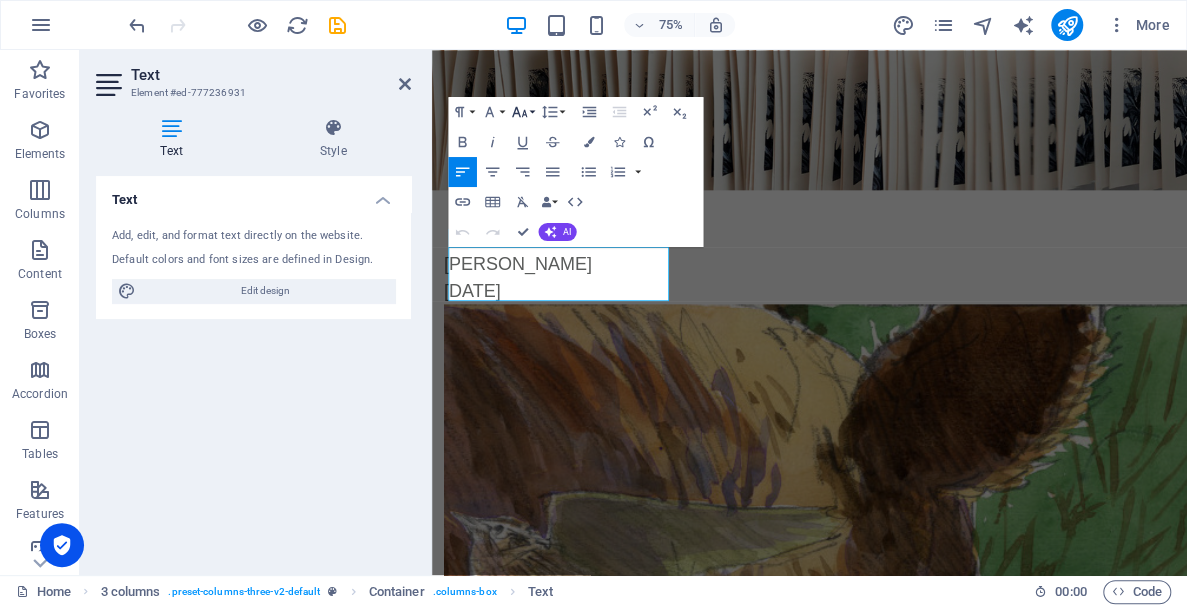 click 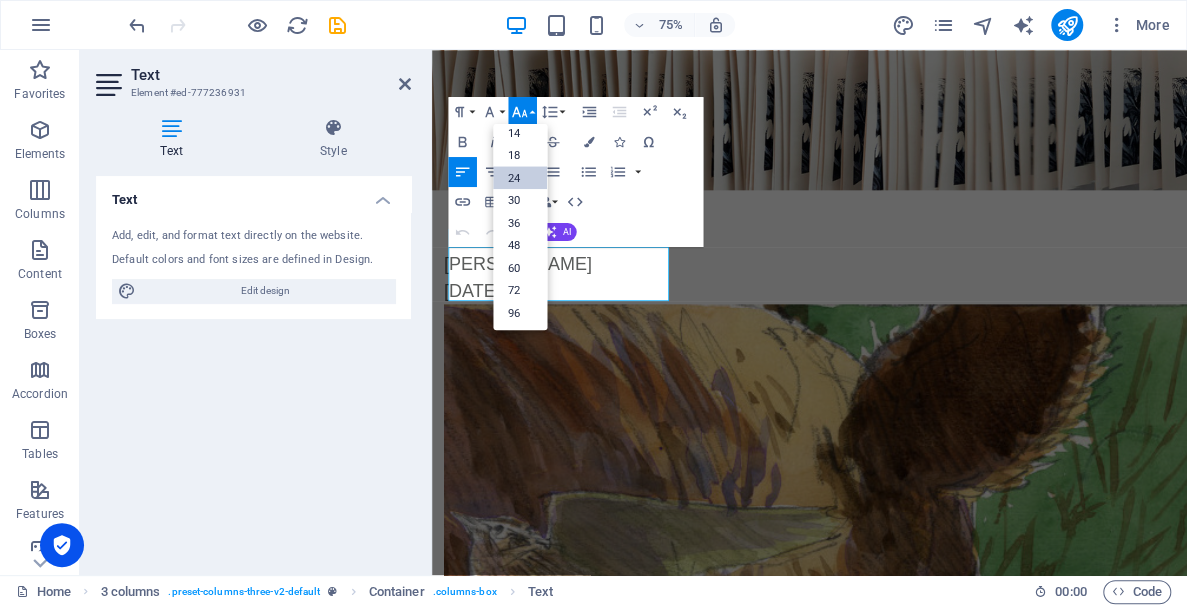 scroll, scrollTop: 161, scrollLeft: 0, axis: vertical 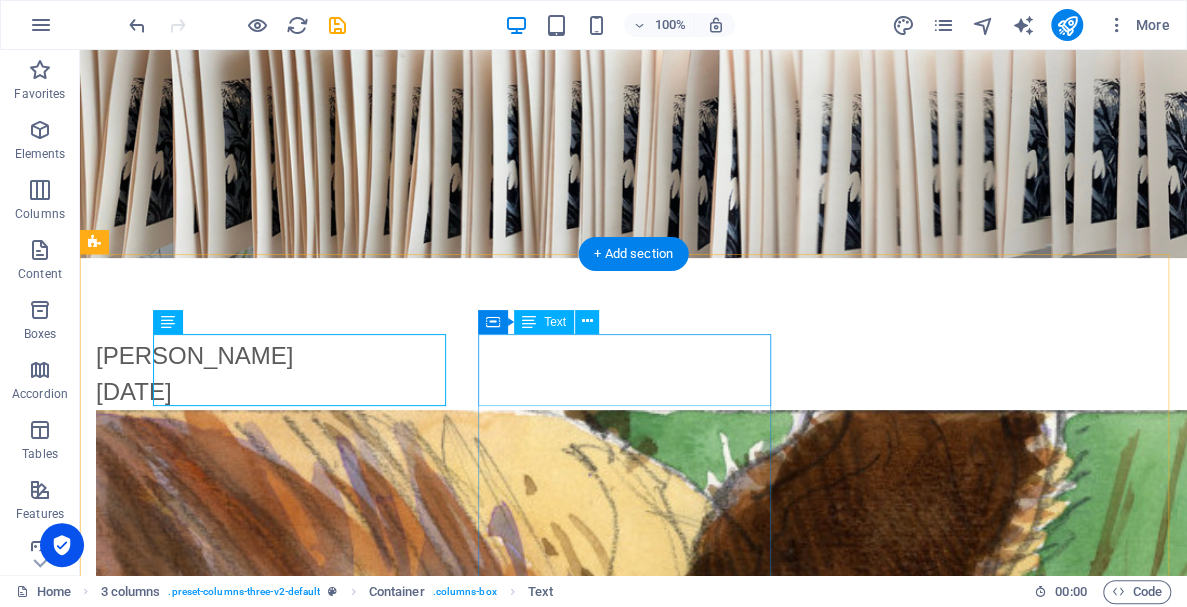 click on "[PERSON_NAME] [DATE]" at bounding box center (242, 1567) 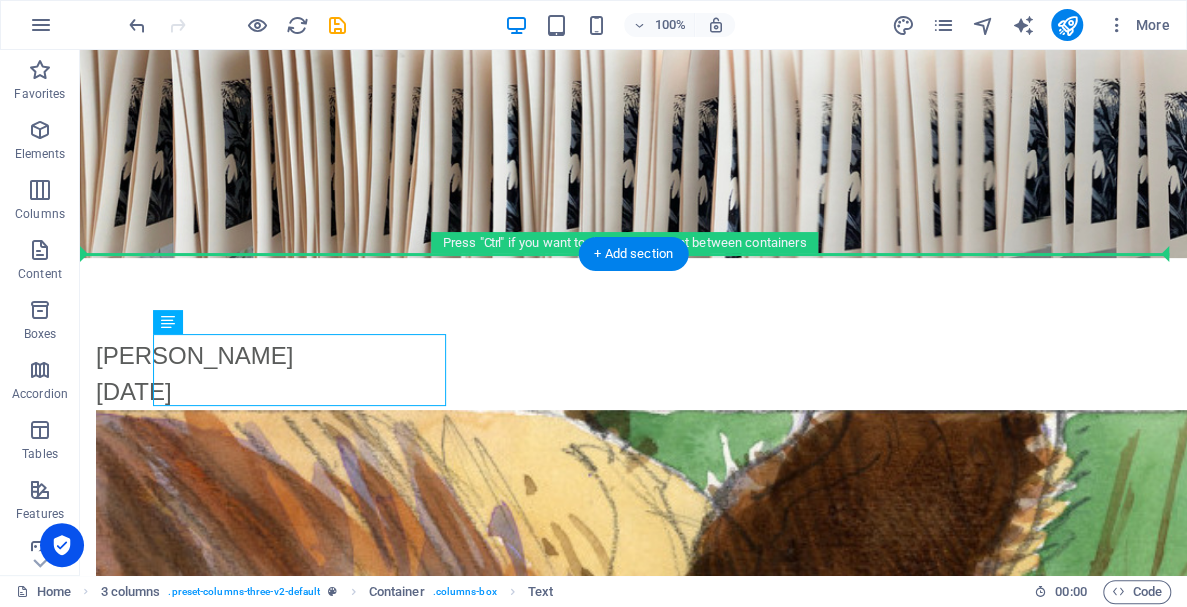 drag, startPoint x: 303, startPoint y: 383, endPoint x: 317, endPoint y: 304, distance: 80.23092 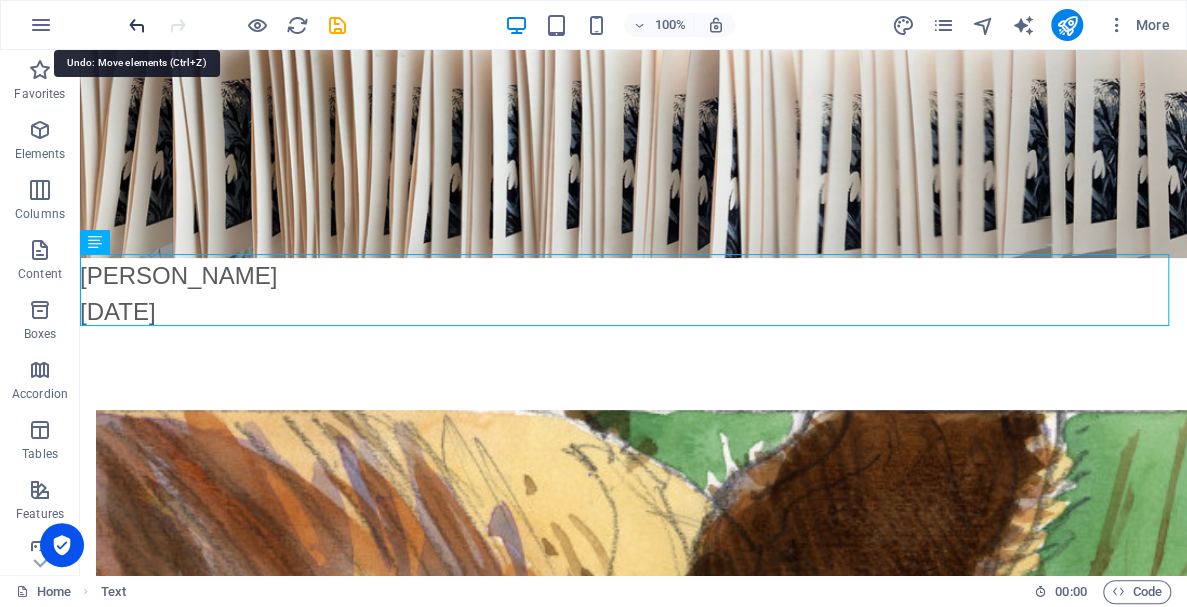 click at bounding box center (137, 25) 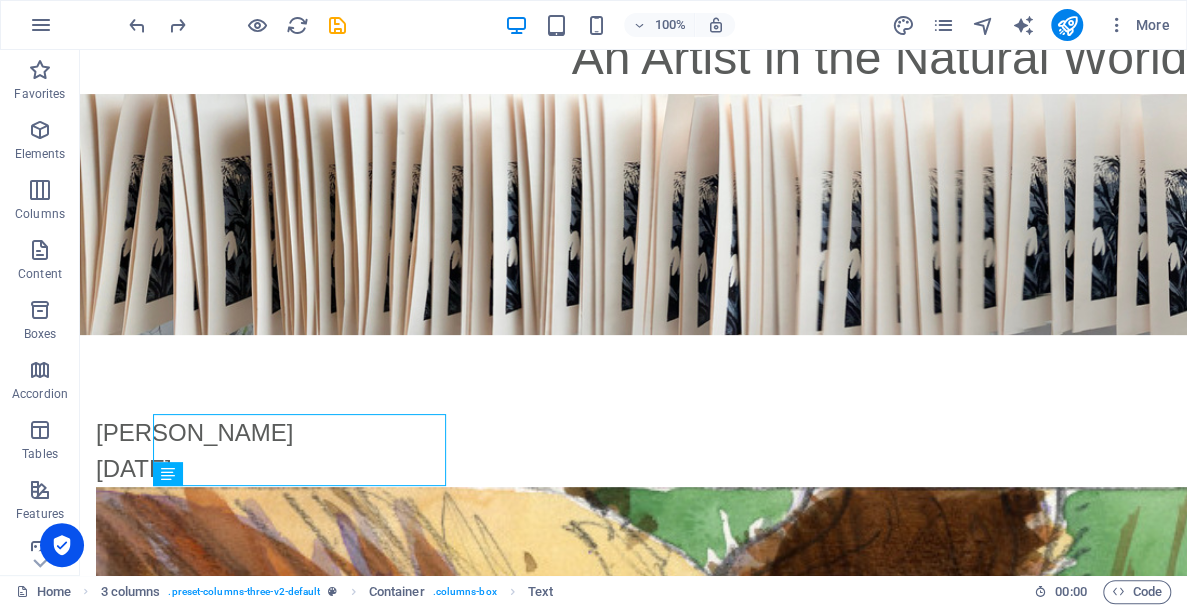 scroll, scrollTop: 132, scrollLeft: 0, axis: vertical 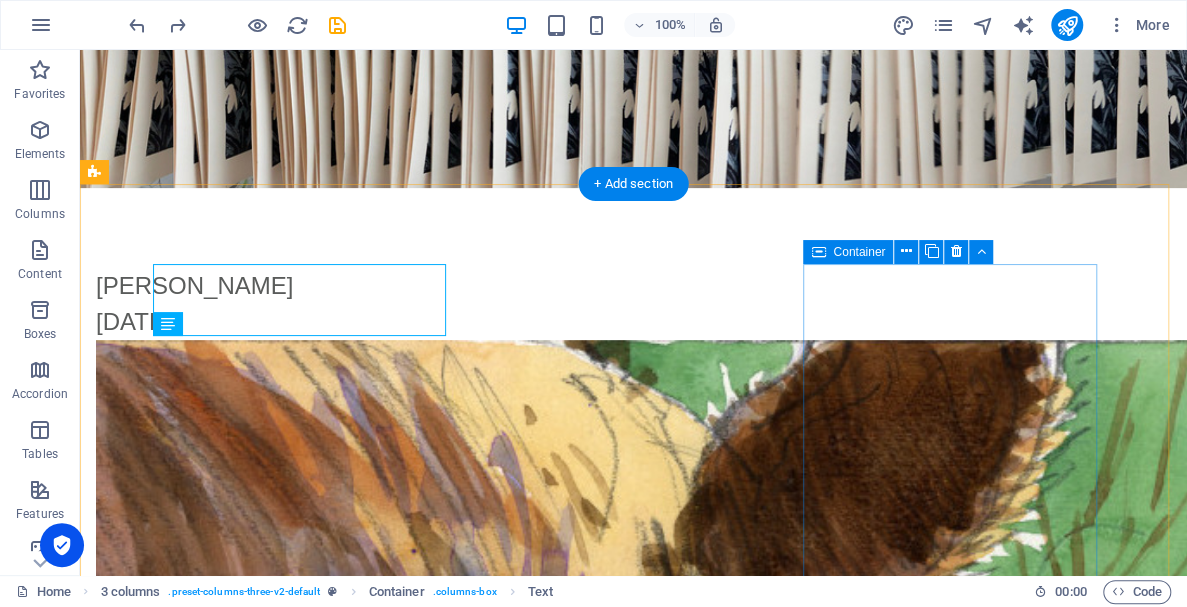 click on "Add elements" at bounding box center [183, 2757] 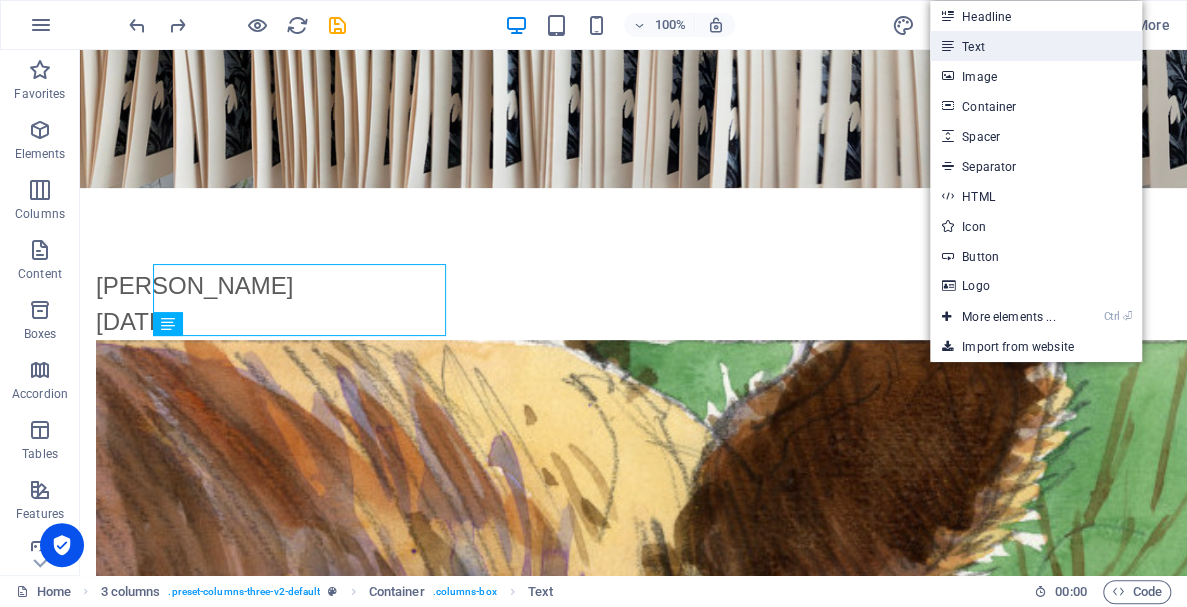 click on "Text" at bounding box center (1036, 46) 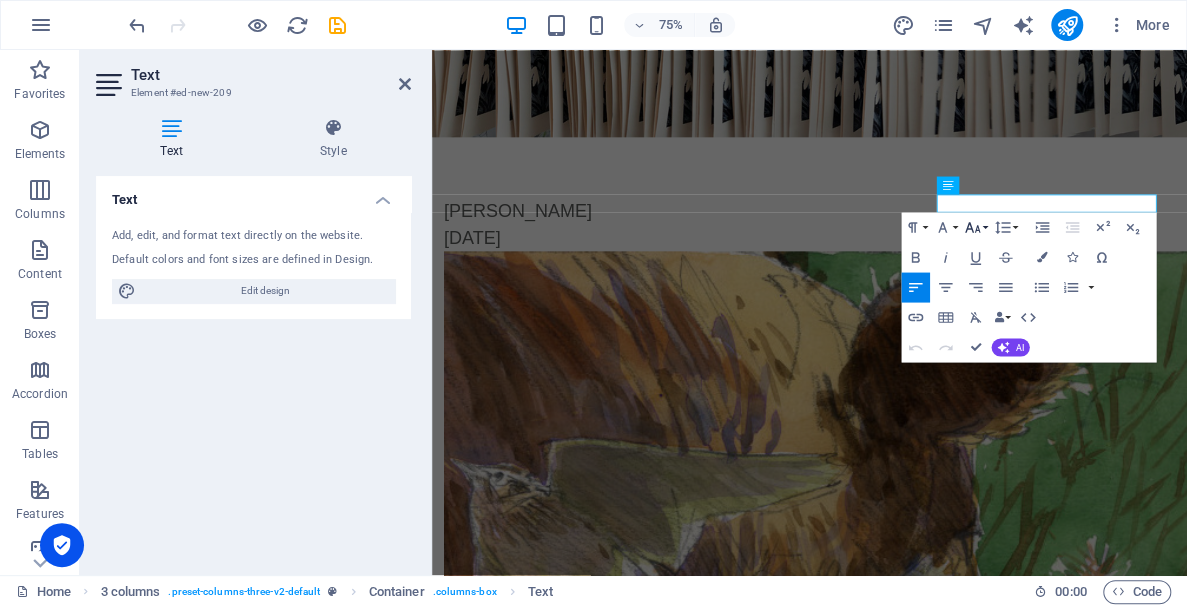 click 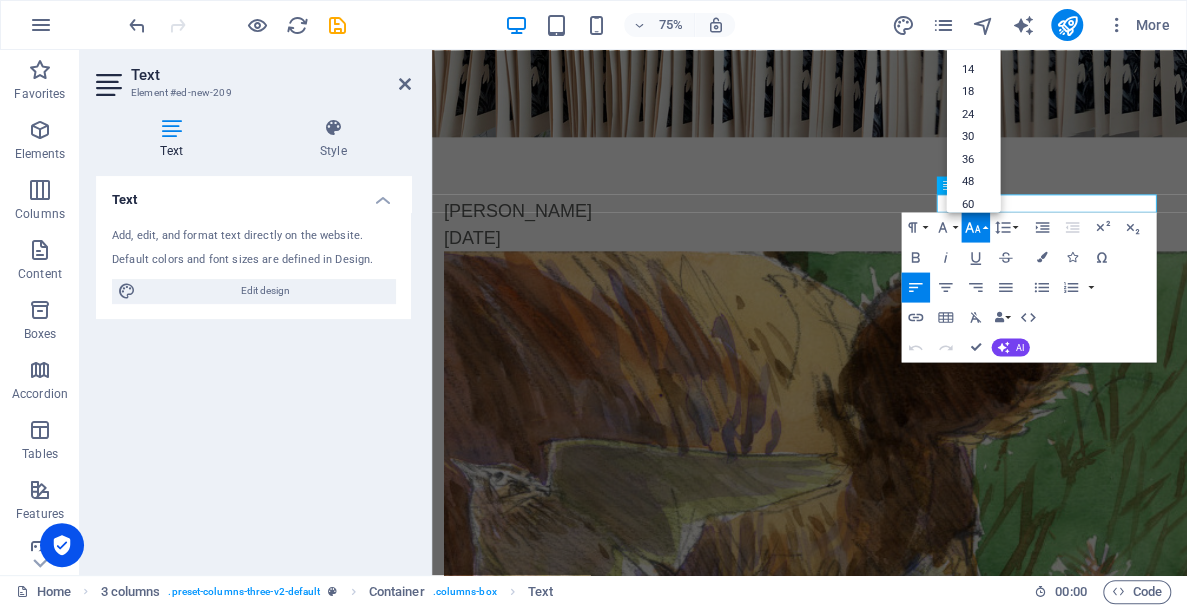 scroll, scrollTop: 96, scrollLeft: 0, axis: vertical 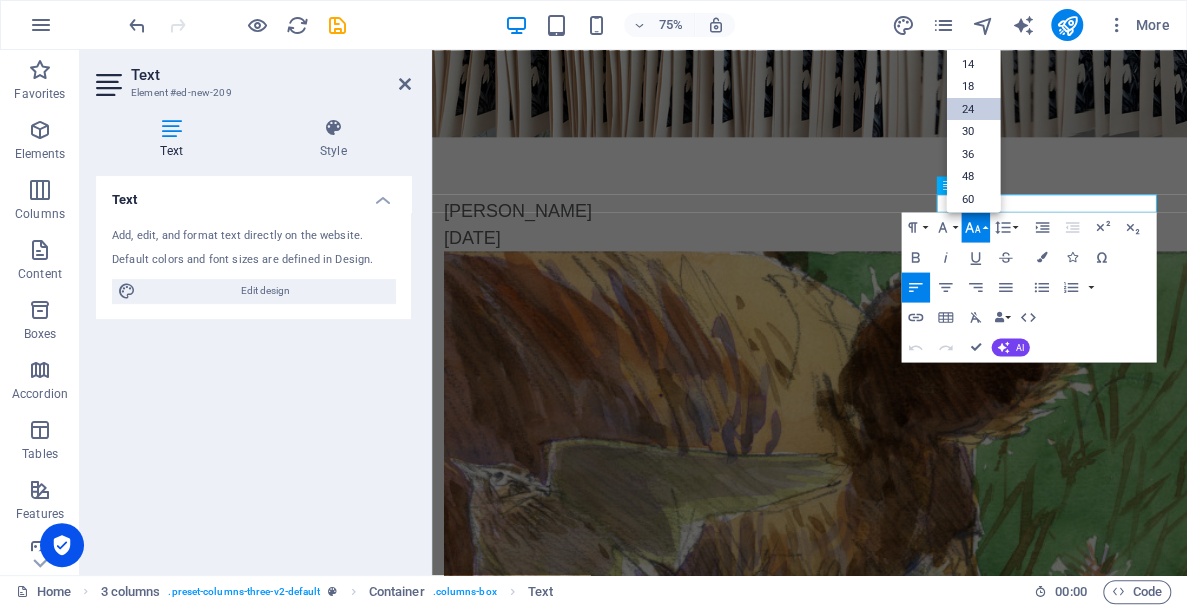 click on "24" at bounding box center [974, 108] 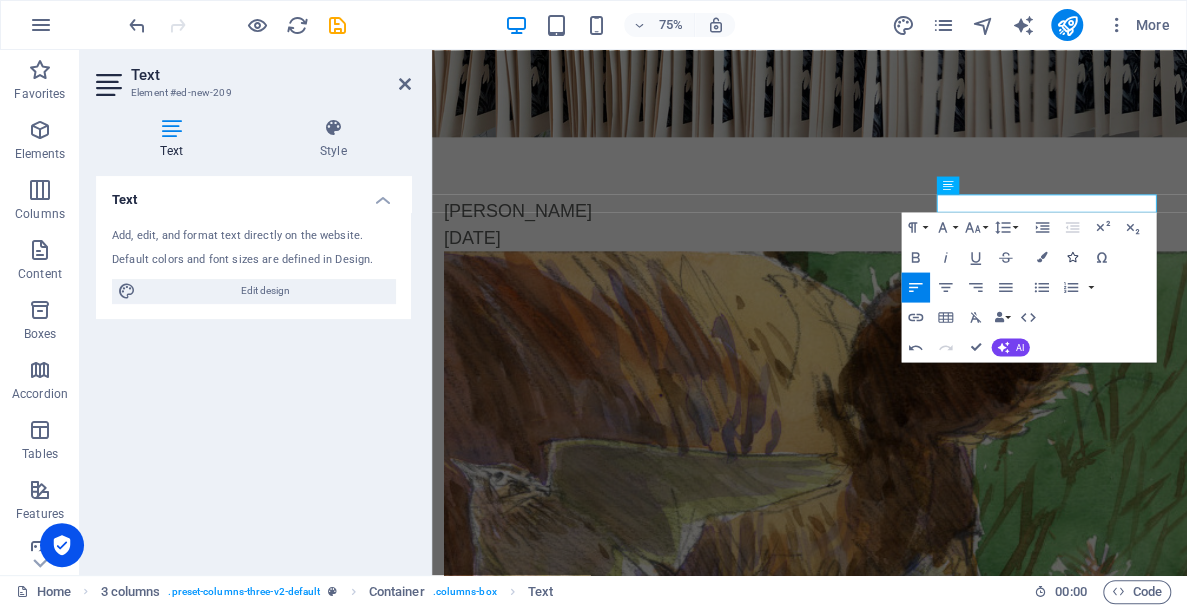 type 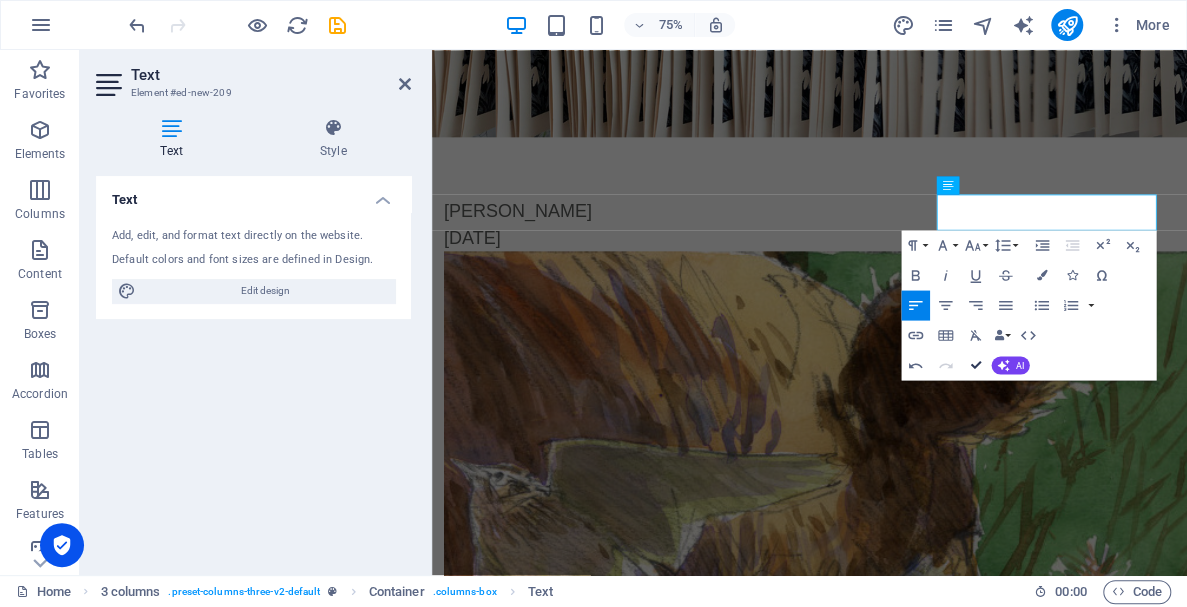 drag, startPoint x: 896, startPoint y: 309, endPoint x: 976, endPoint y: 359, distance: 94.33981 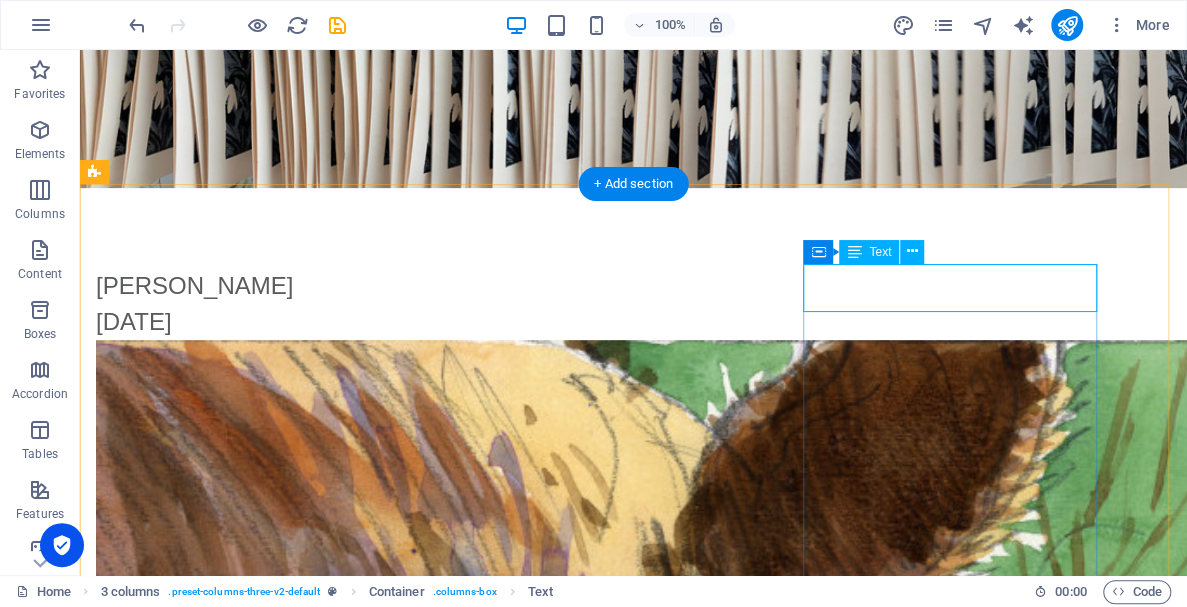 click on "[PERSON_NAME] [DATE]" at bounding box center [242, 2680] 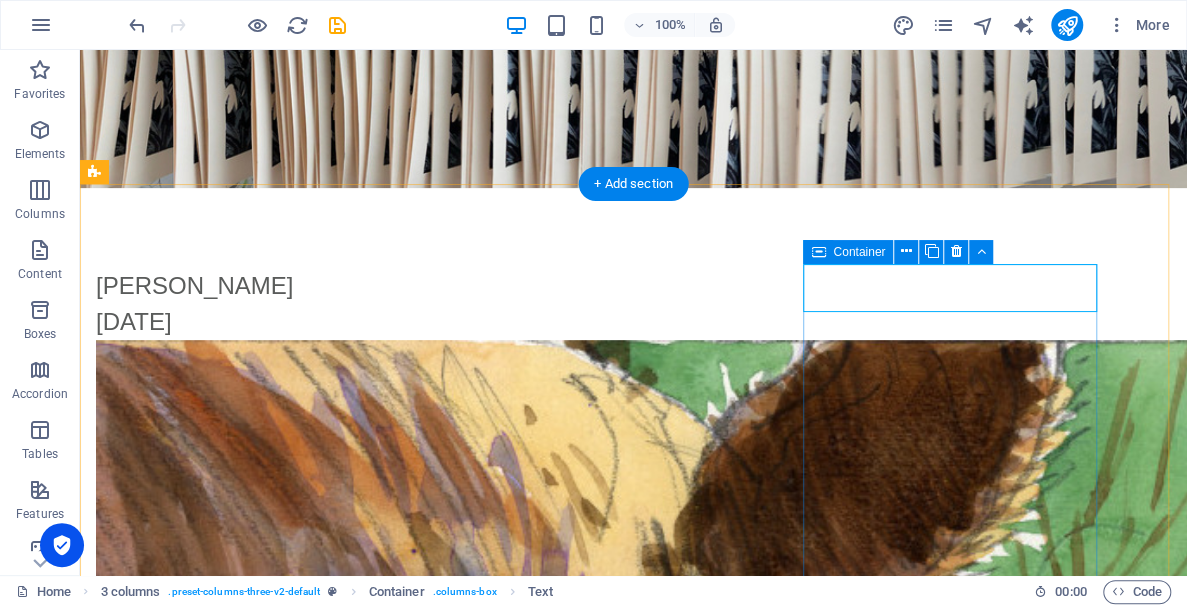 click on "[PERSON_NAME] [DATE]" at bounding box center [242, 2680] 